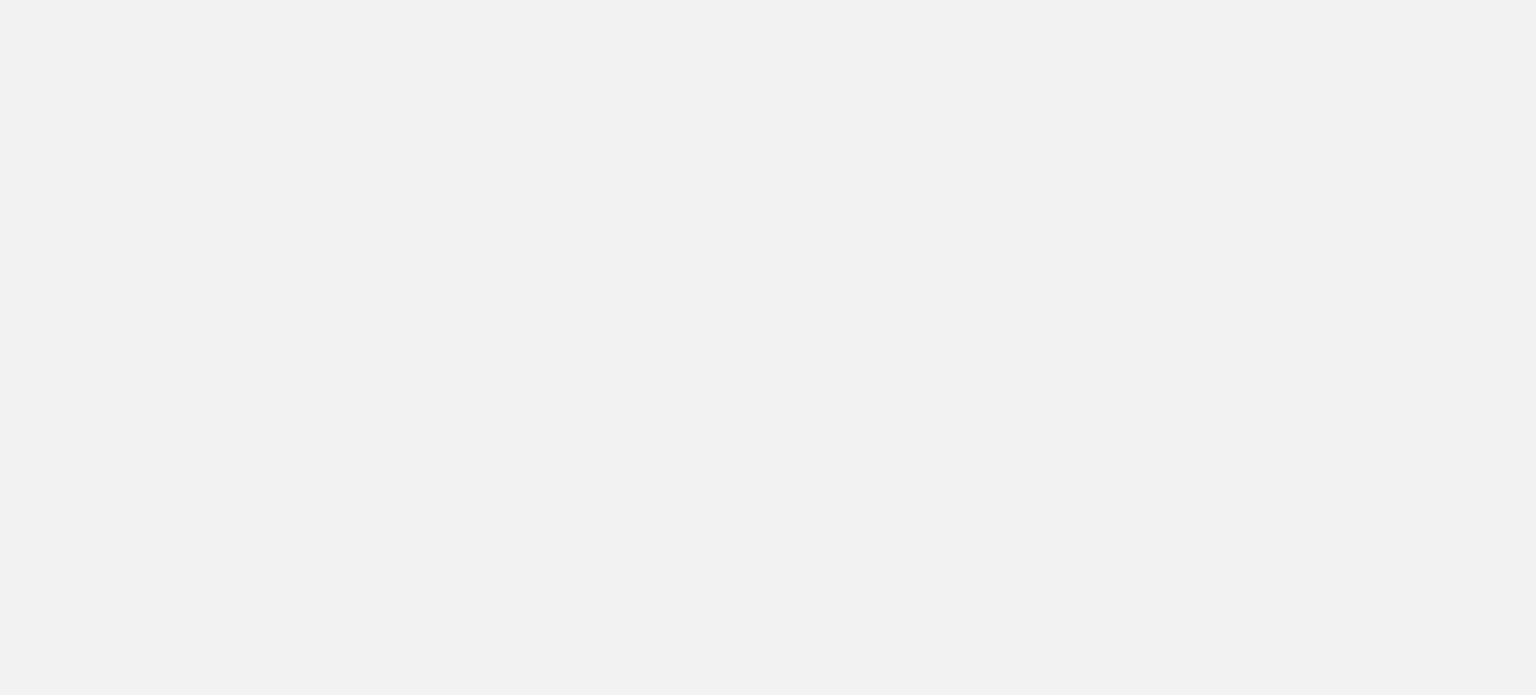 scroll, scrollTop: 0, scrollLeft: 0, axis: both 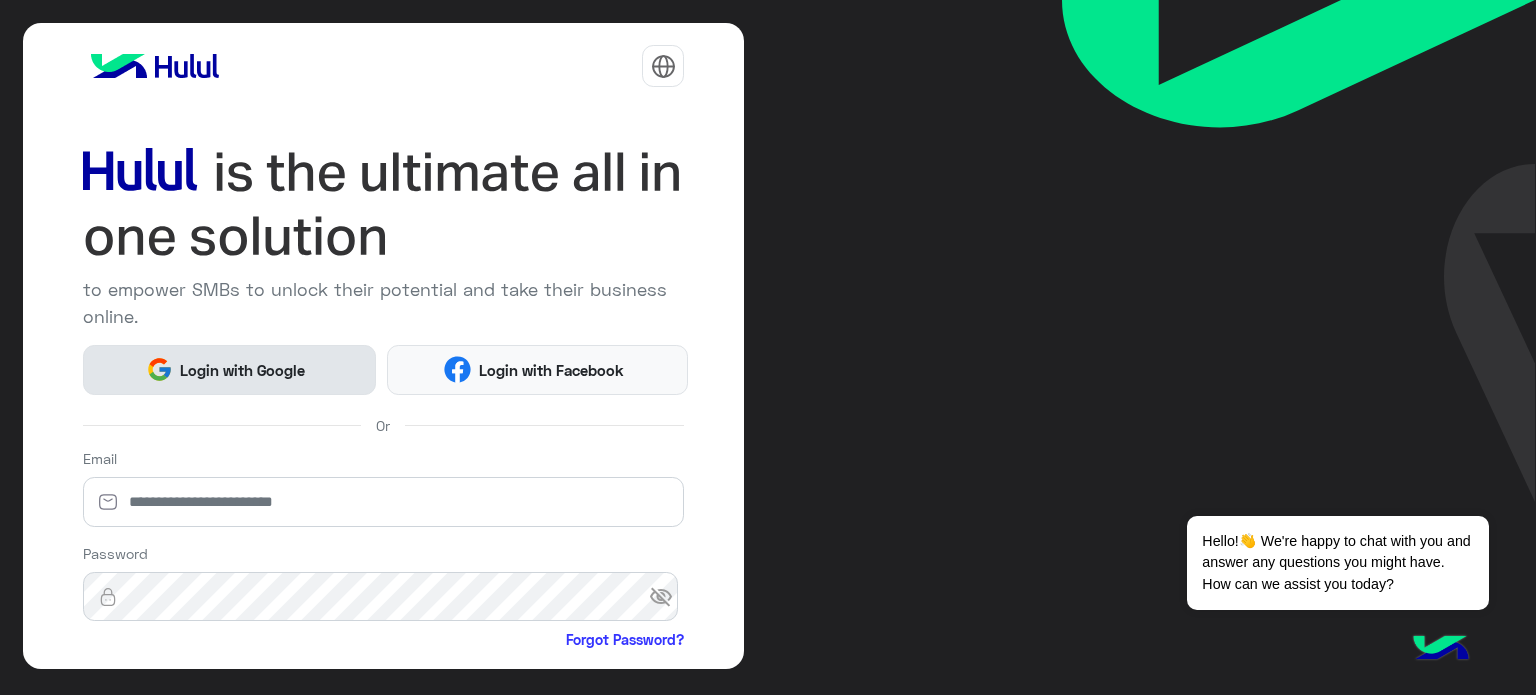 click on "Login with Google" 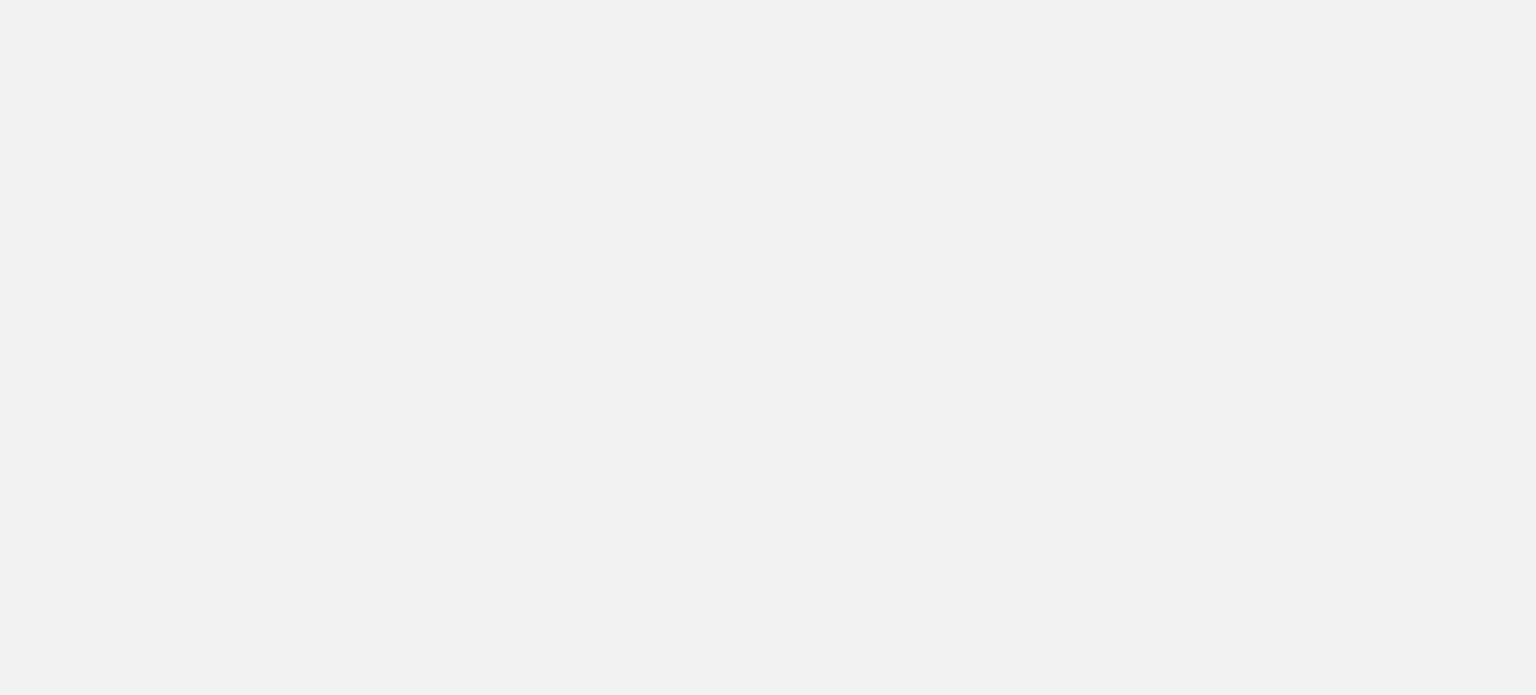 scroll, scrollTop: 0, scrollLeft: 0, axis: both 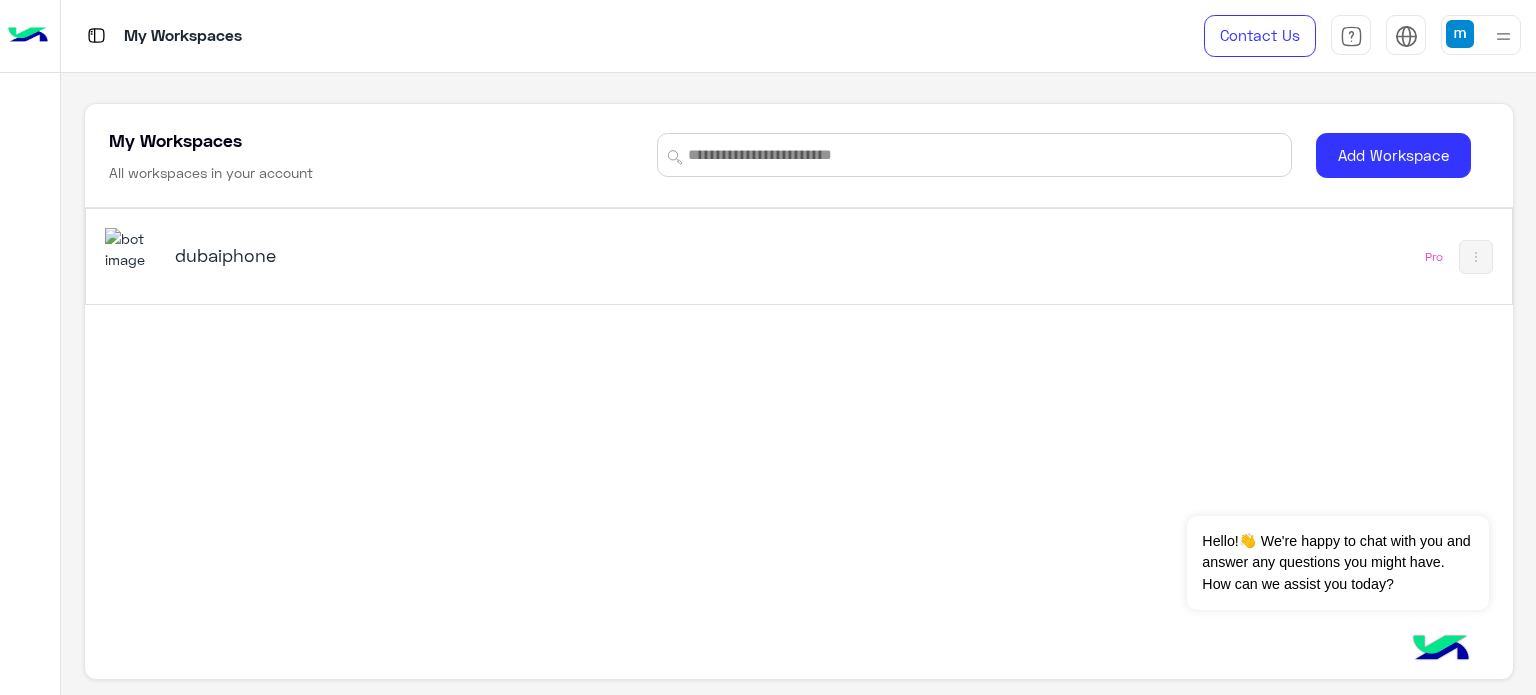 click on "dubaiphone" at bounding box center [425, 255] 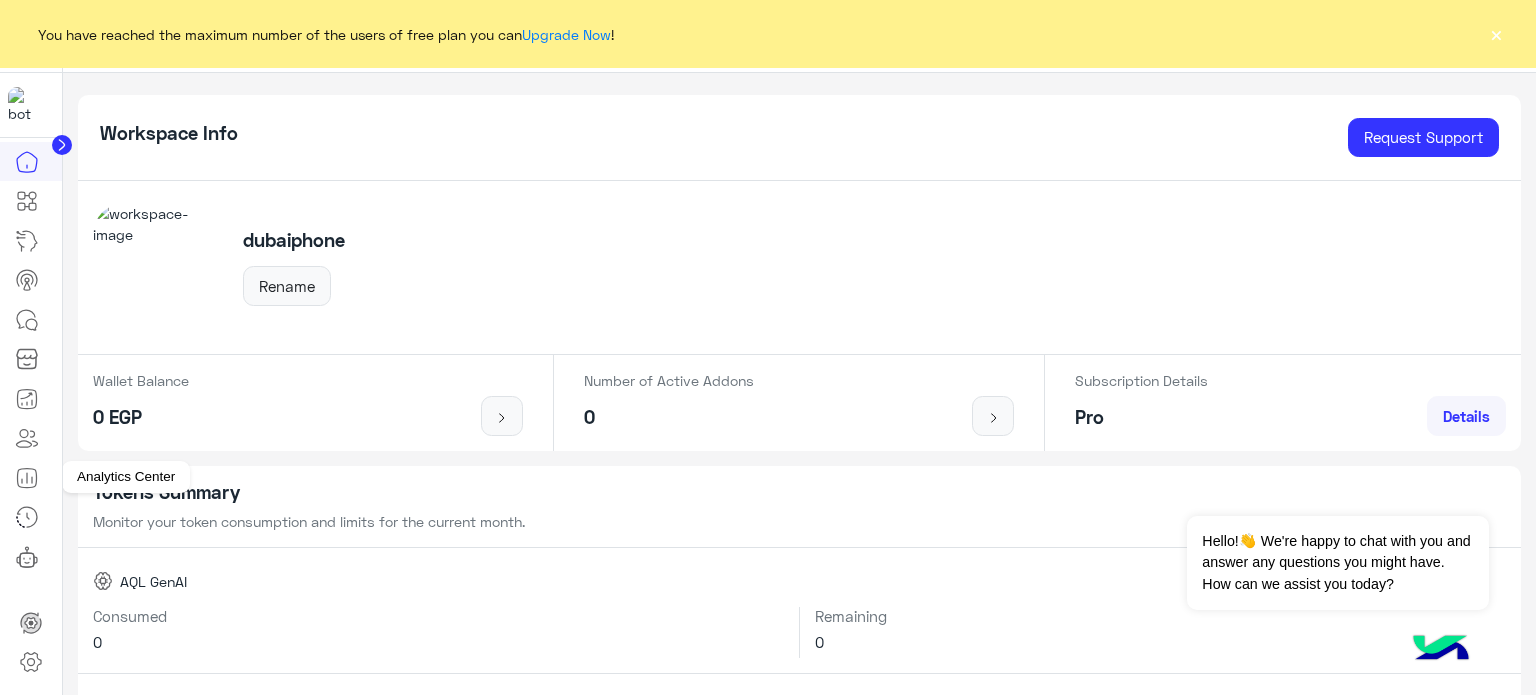 click 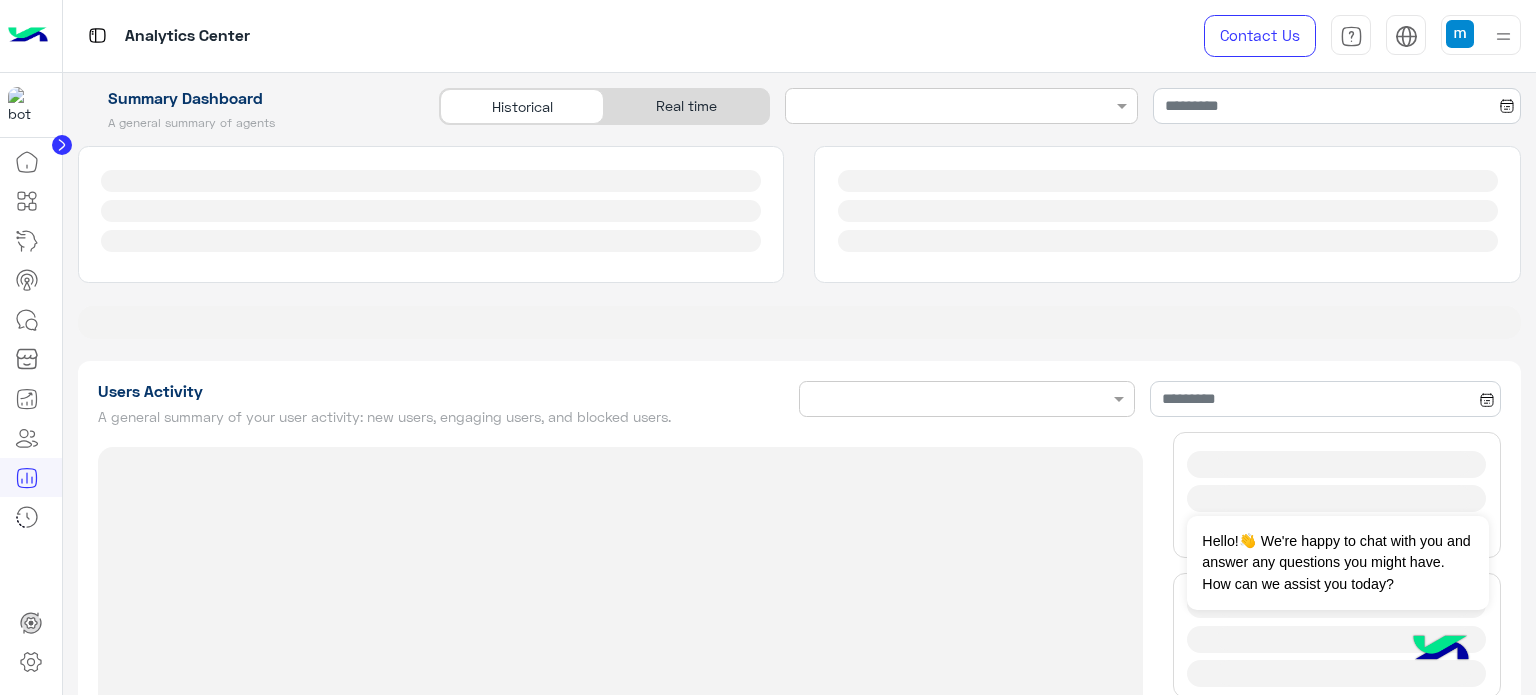 type on "**********" 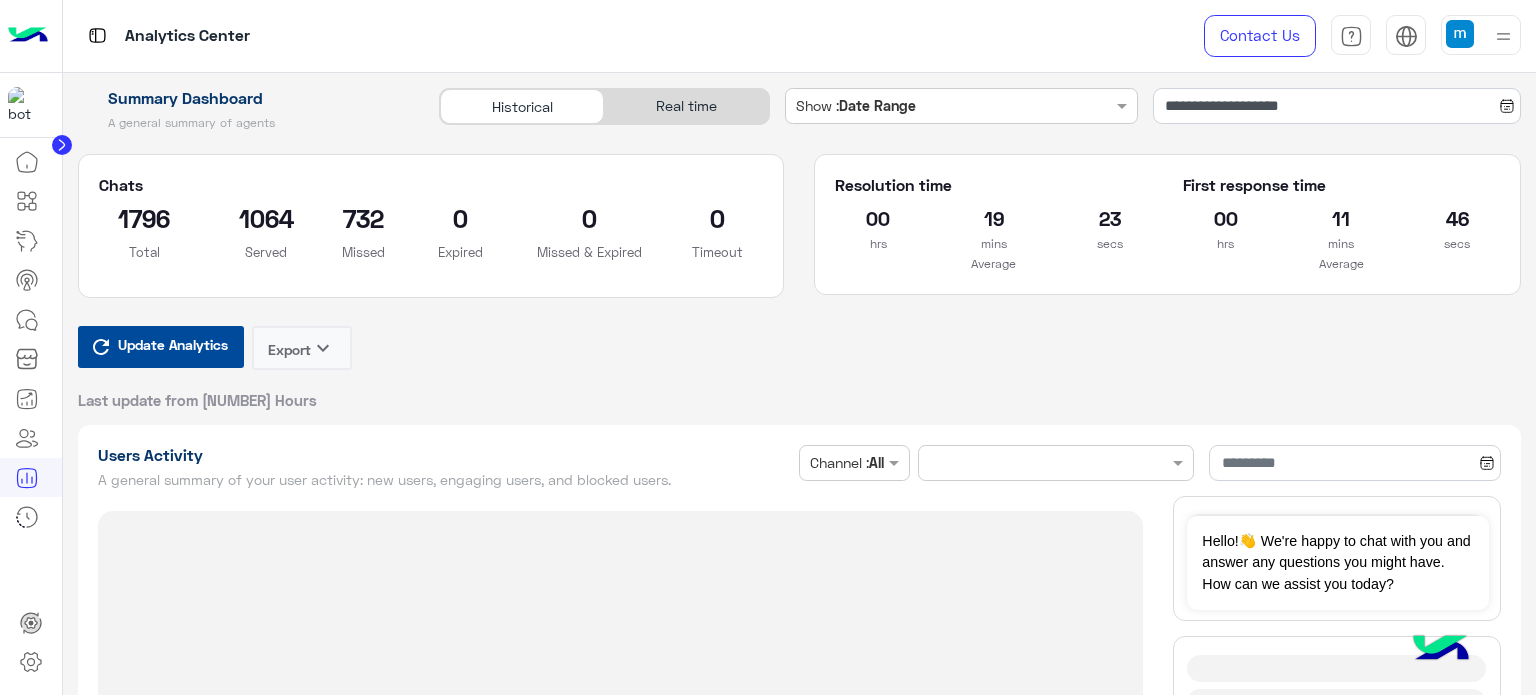 type on "**********" 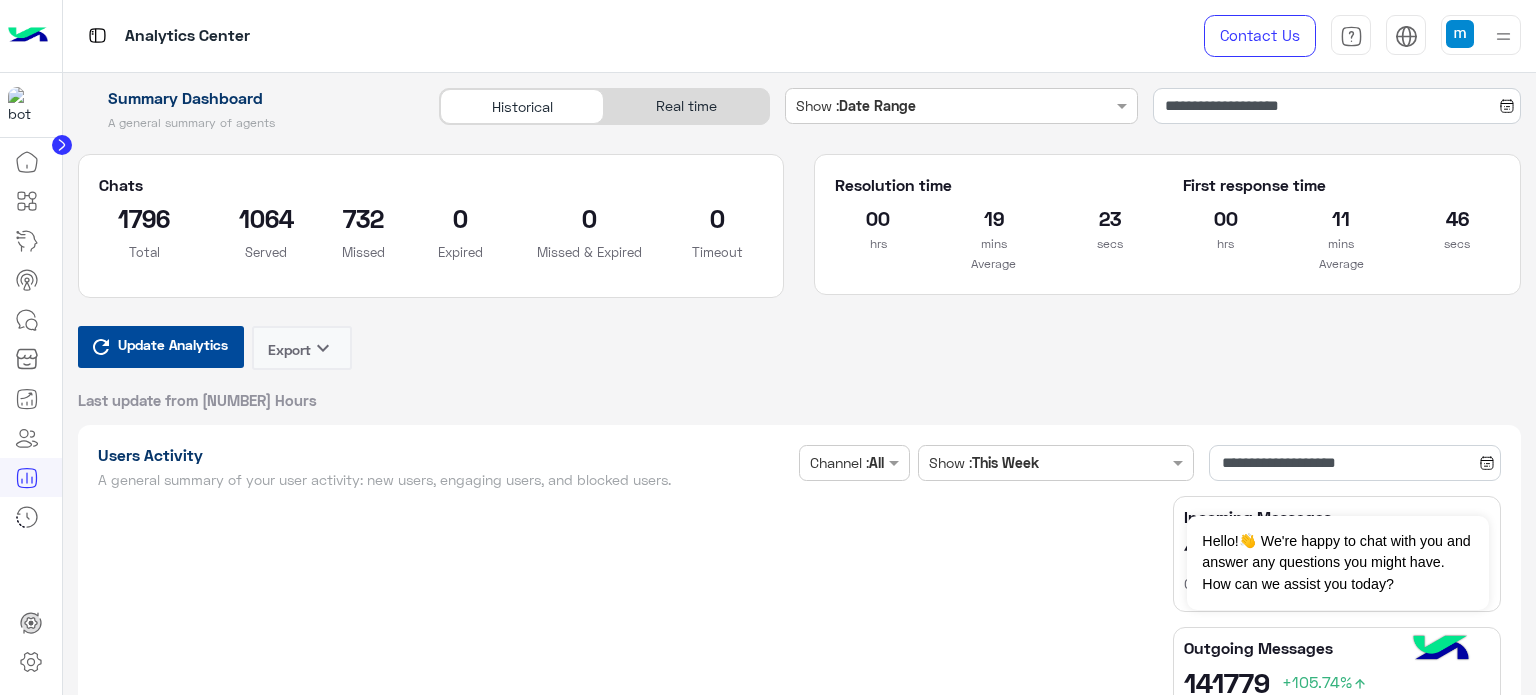 type on "**********" 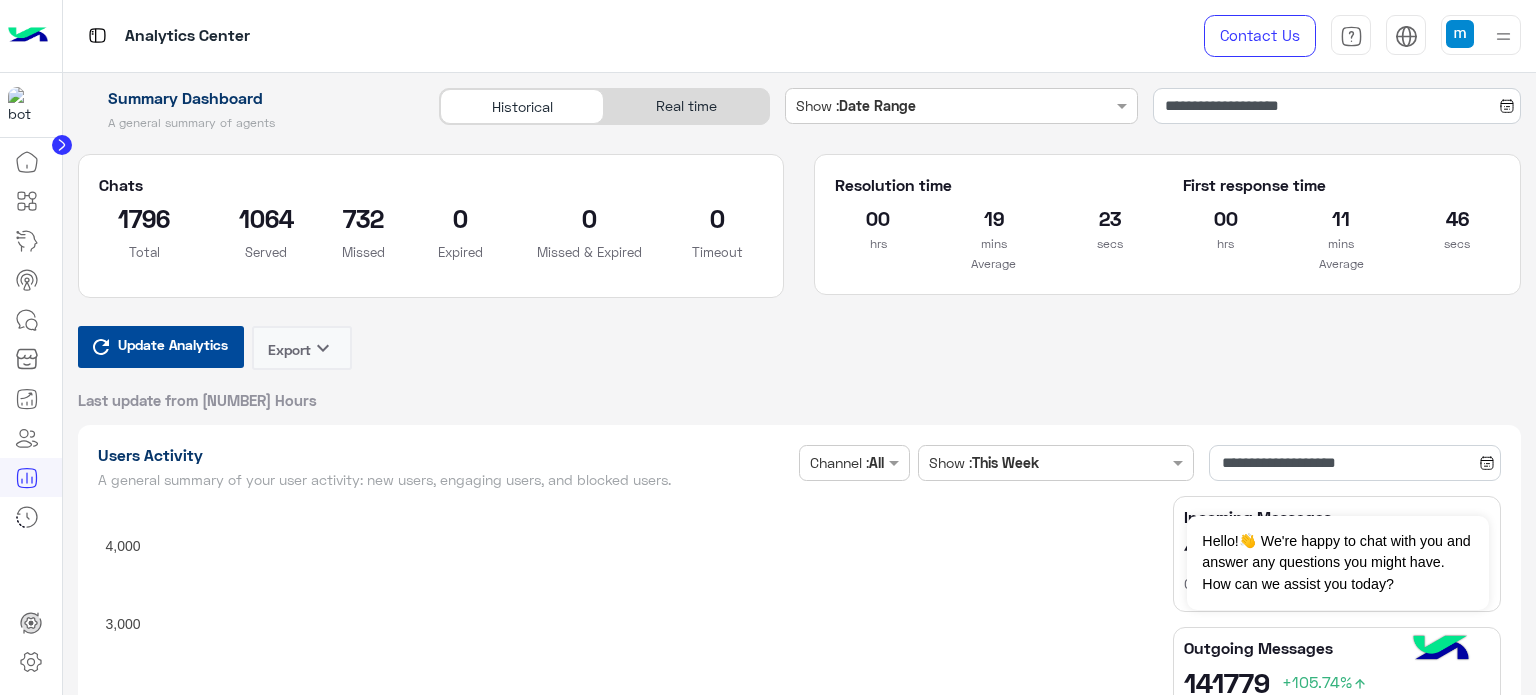 type on "**********" 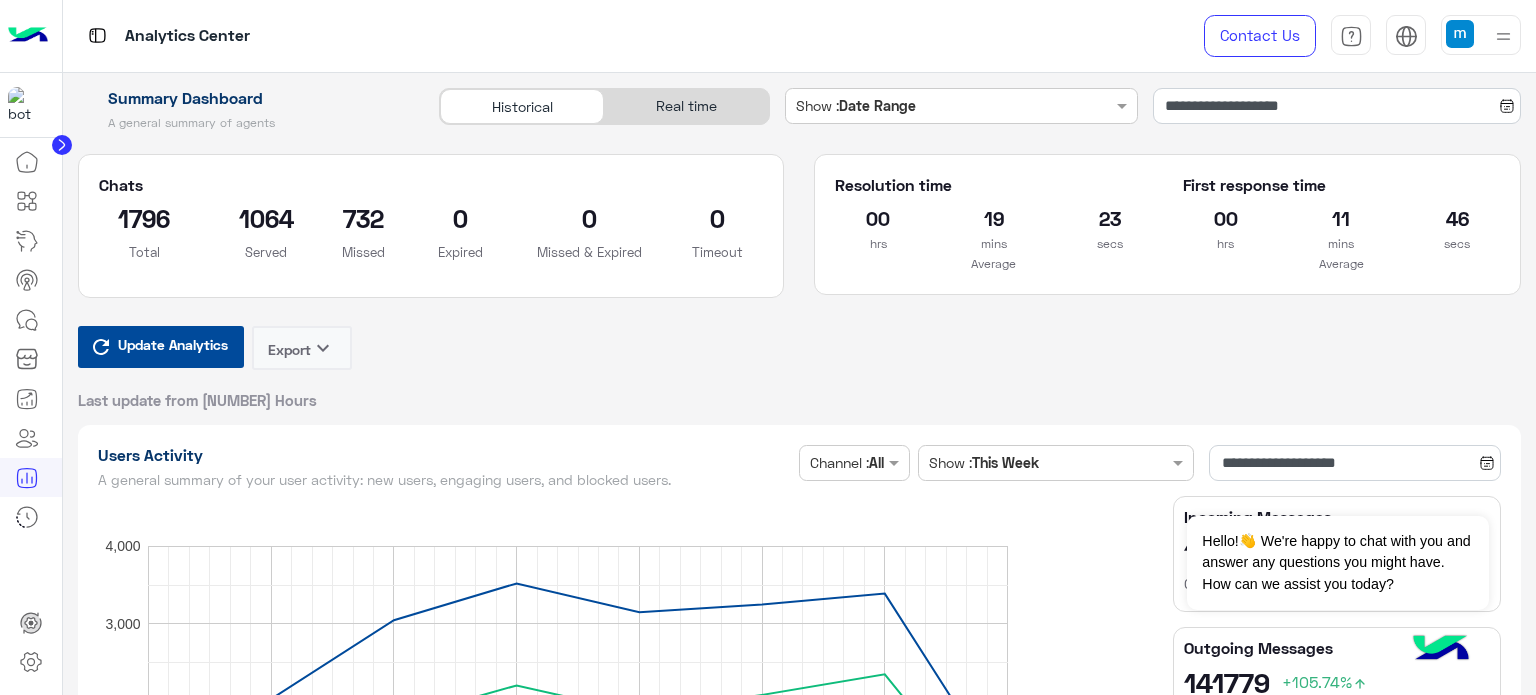 type on "**********" 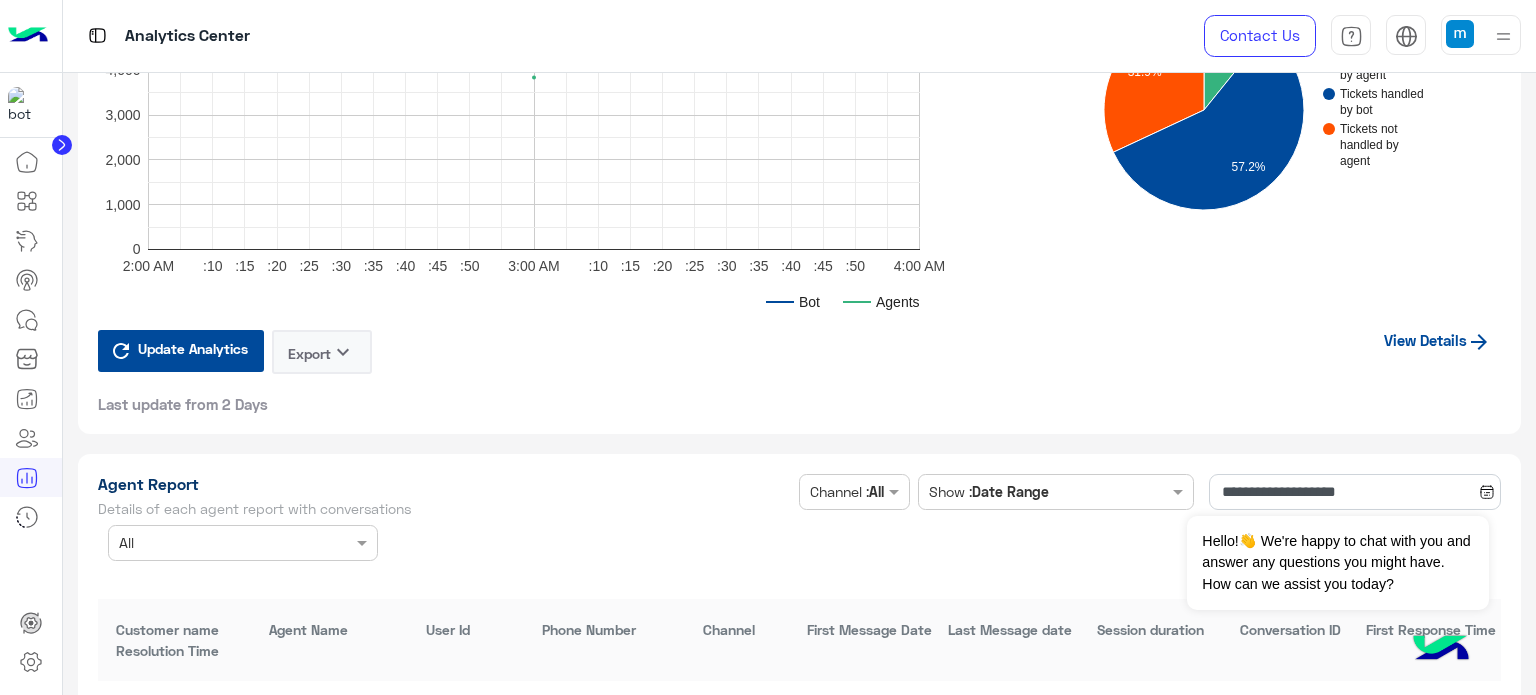 scroll, scrollTop: 5000, scrollLeft: 0, axis: vertical 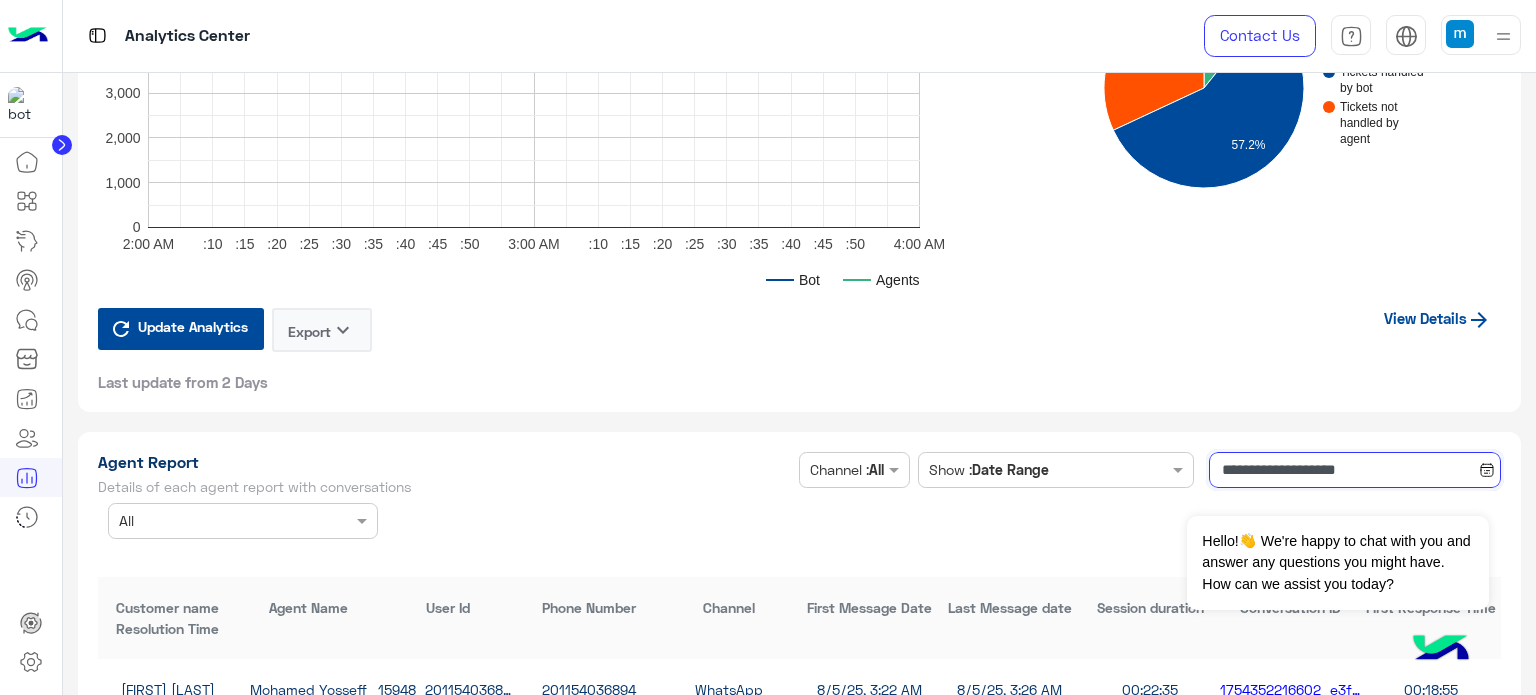click on "**********" 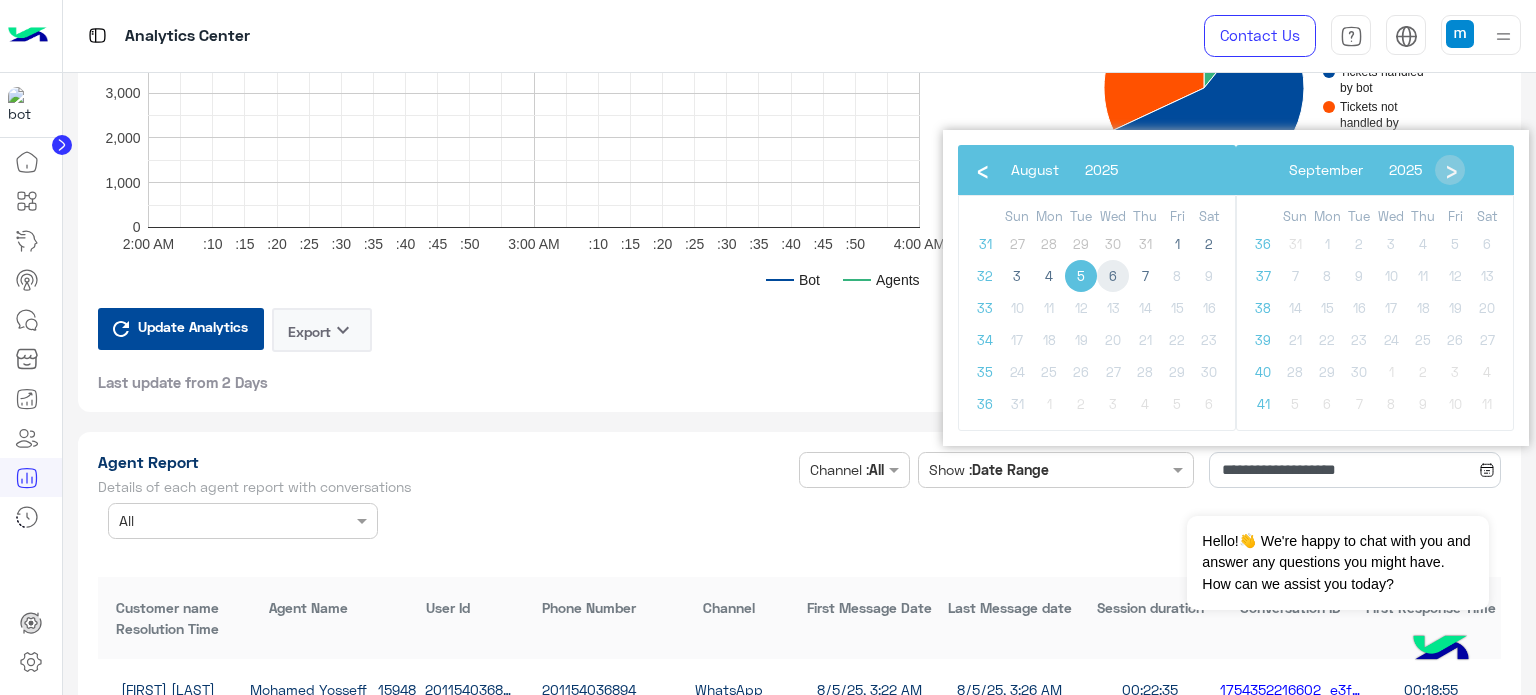 click on "6" 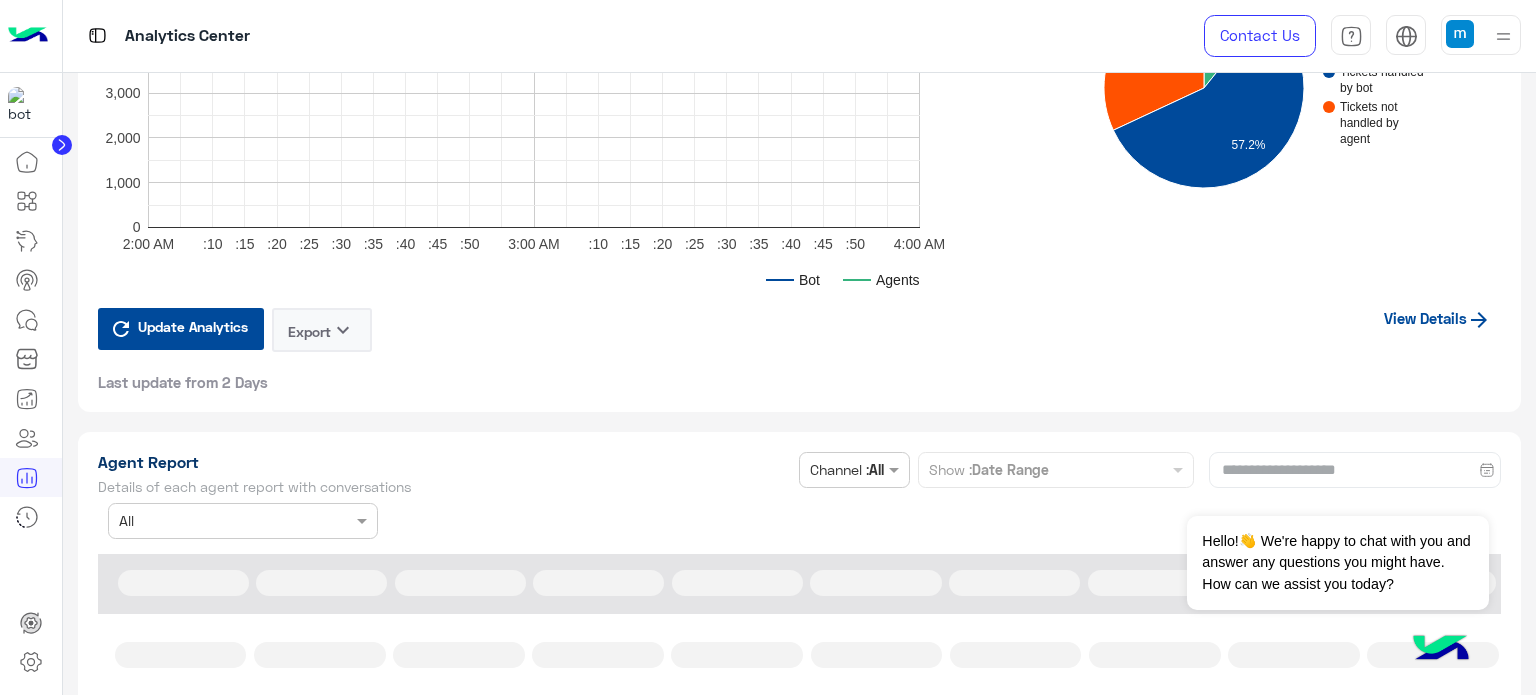 type on "**********" 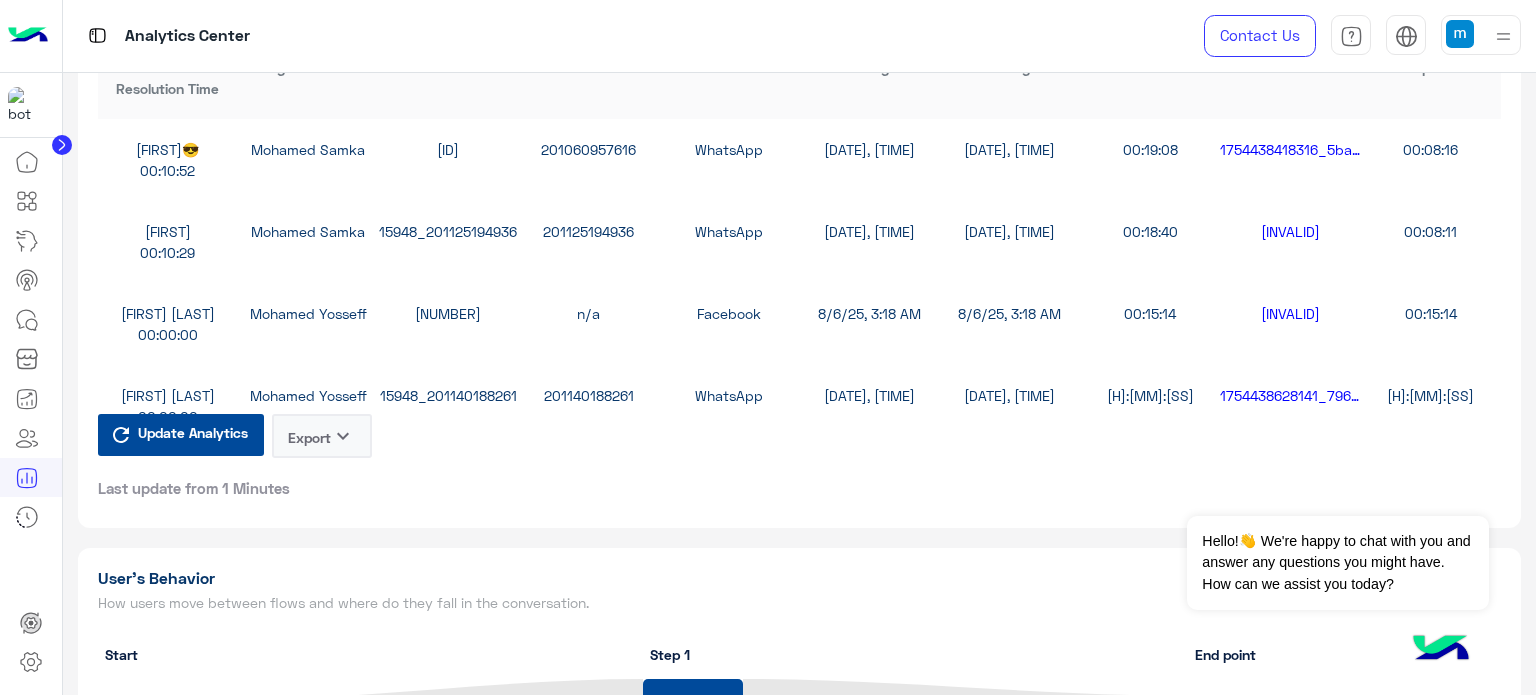 scroll, scrollTop: 5600, scrollLeft: 0, axis: vertical 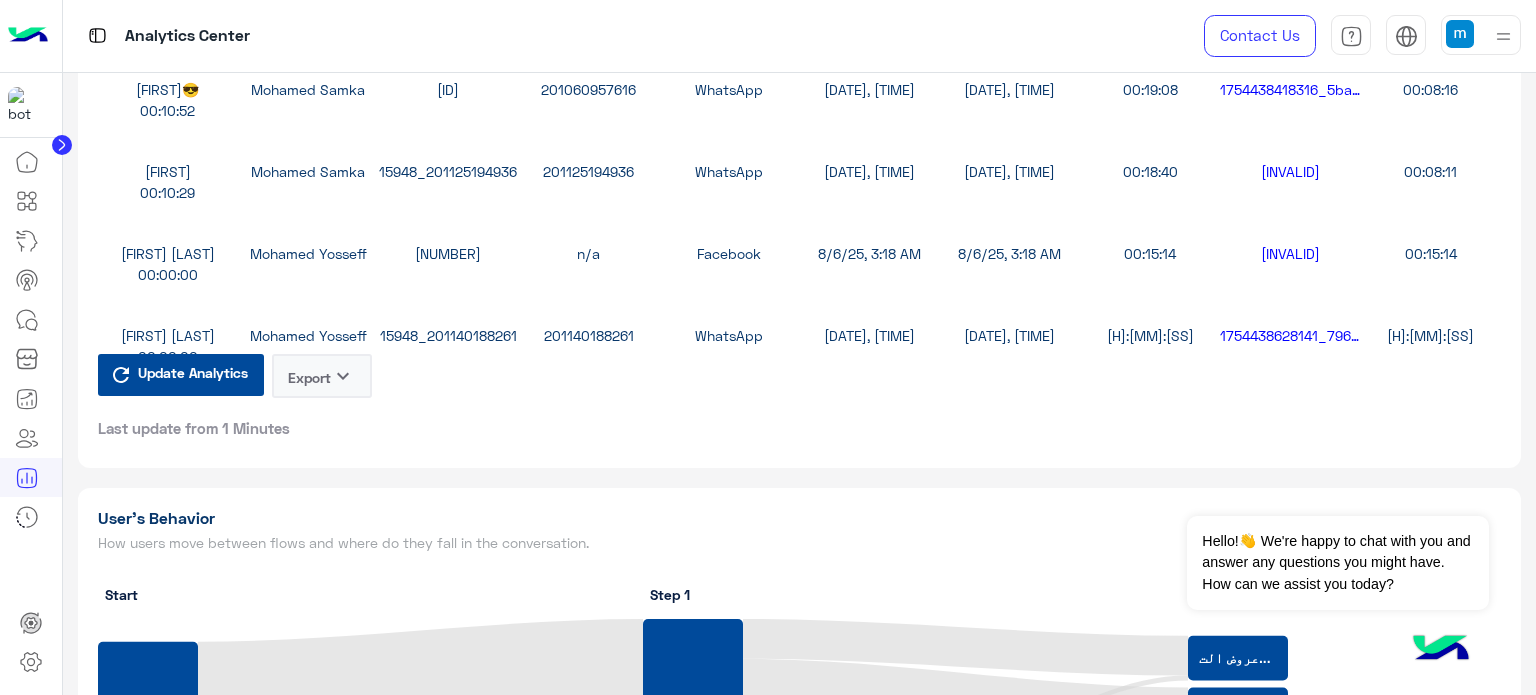 click on "Export   keyboard_arrow_down" 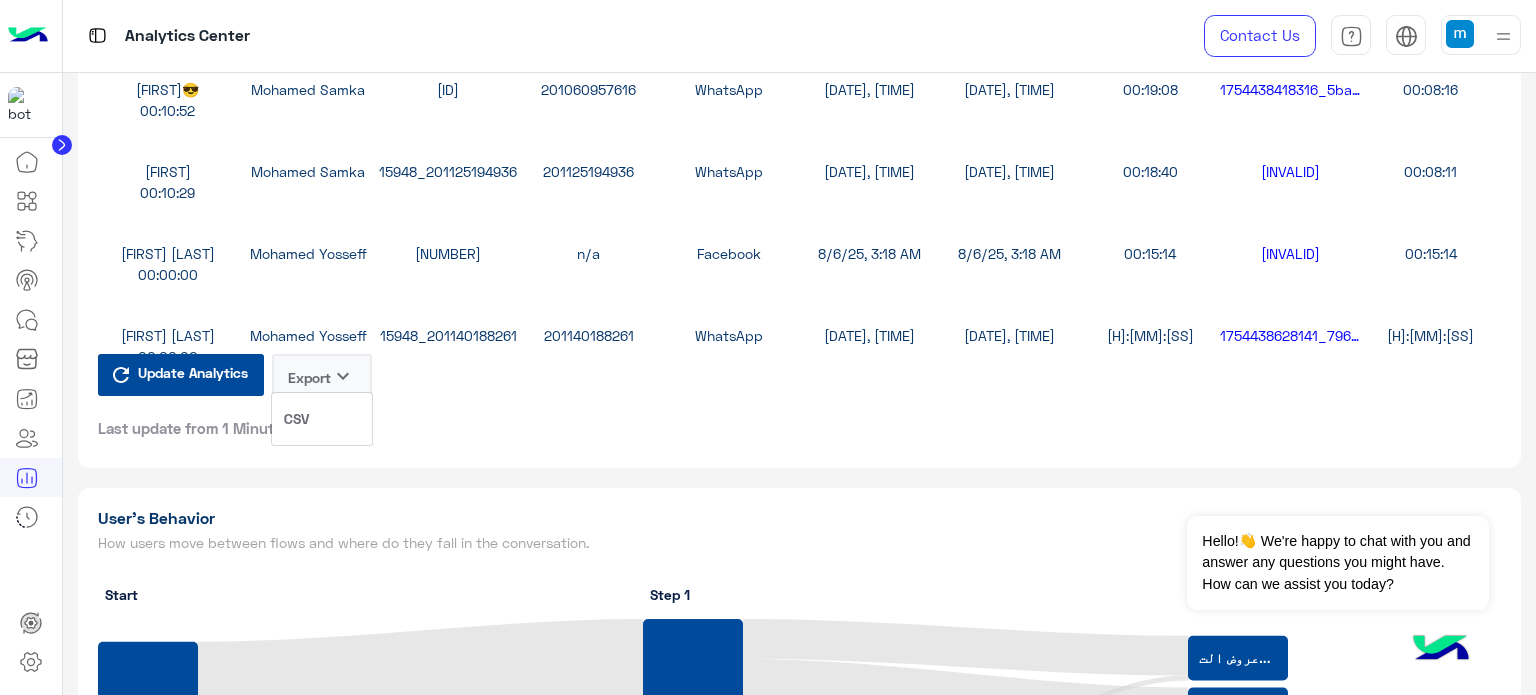 click on "CSV" 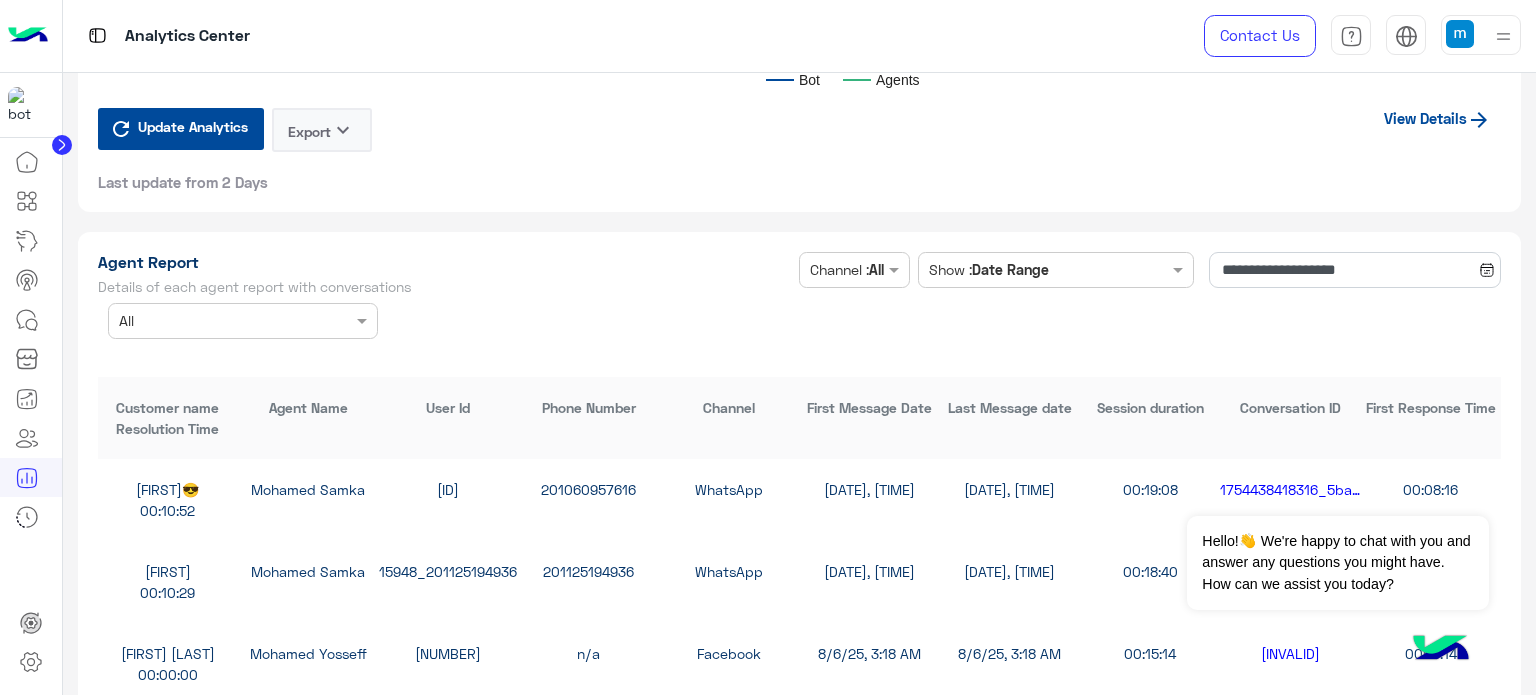 scroll, scrollTop: 5000, scrollLeft: 0, axis: vertical 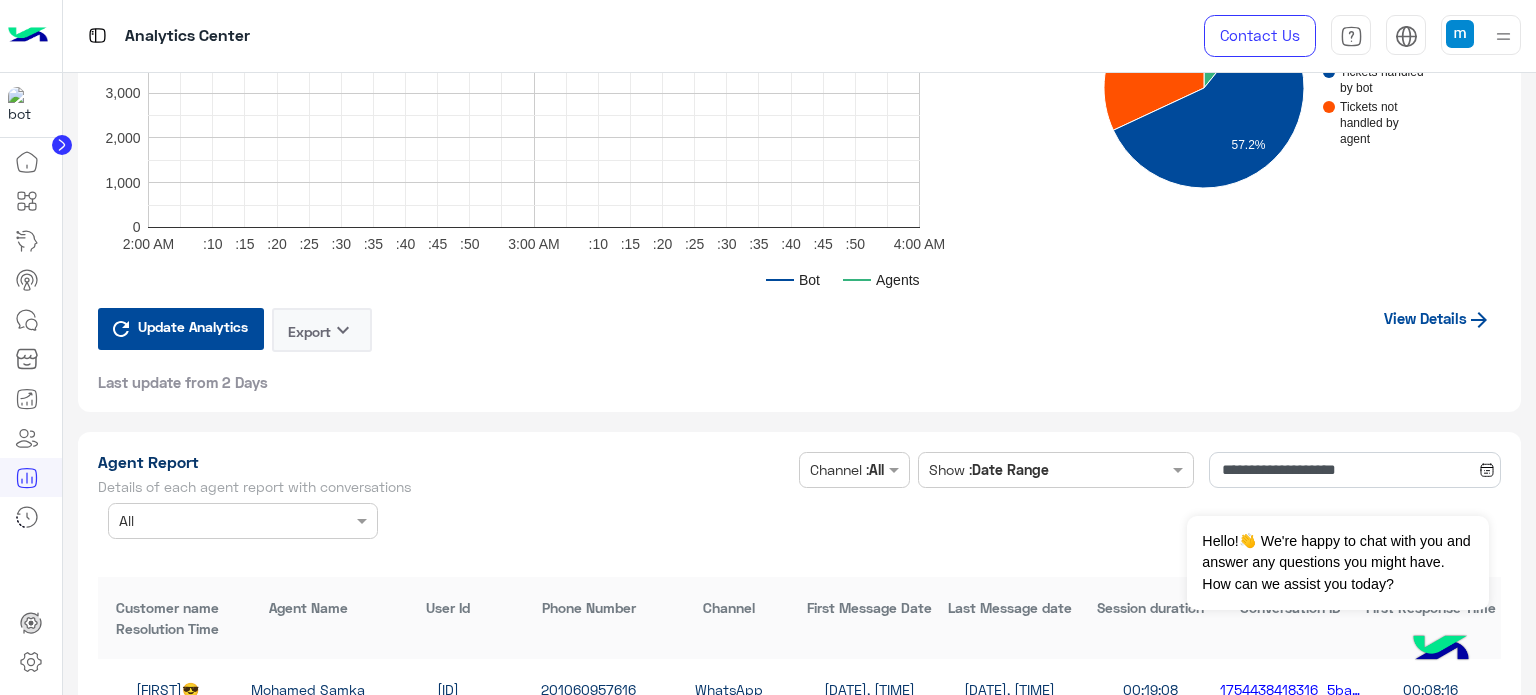 click on "View Details" 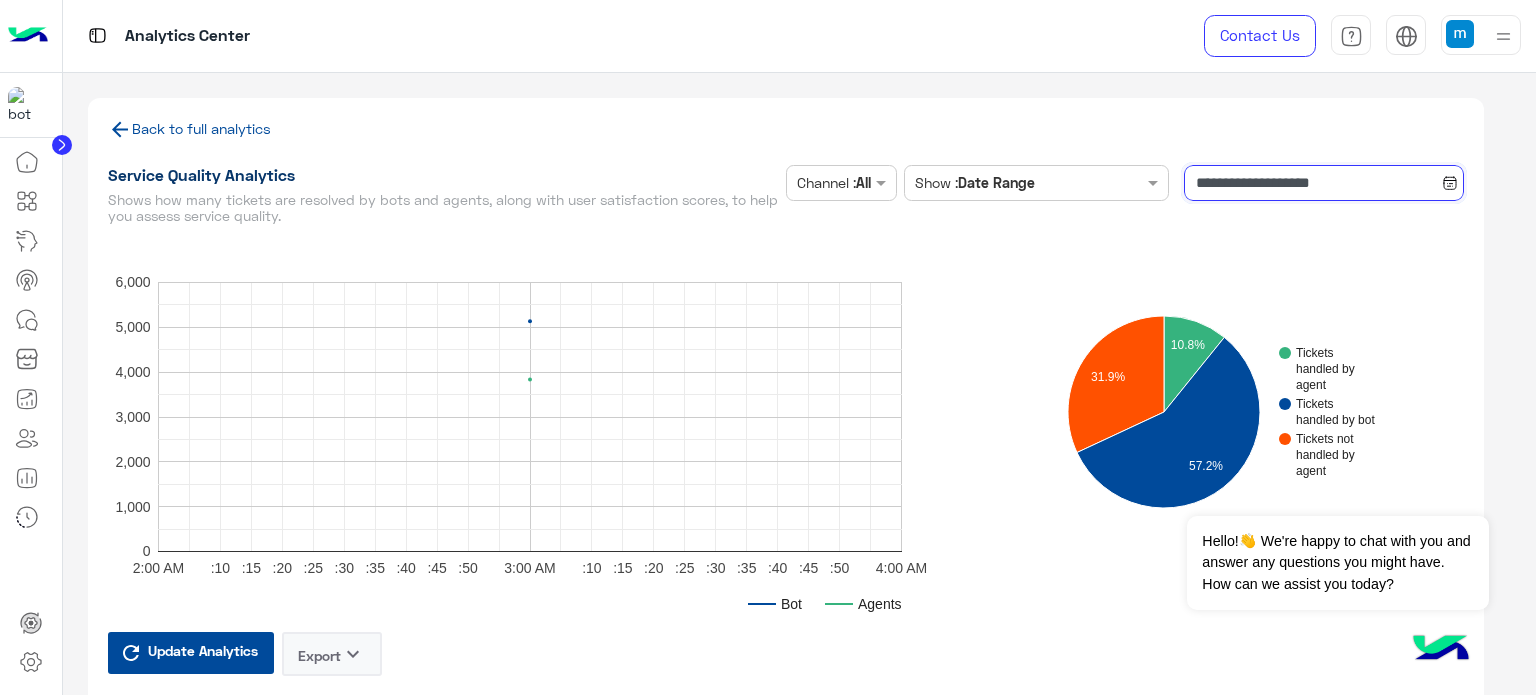 click on "**********" 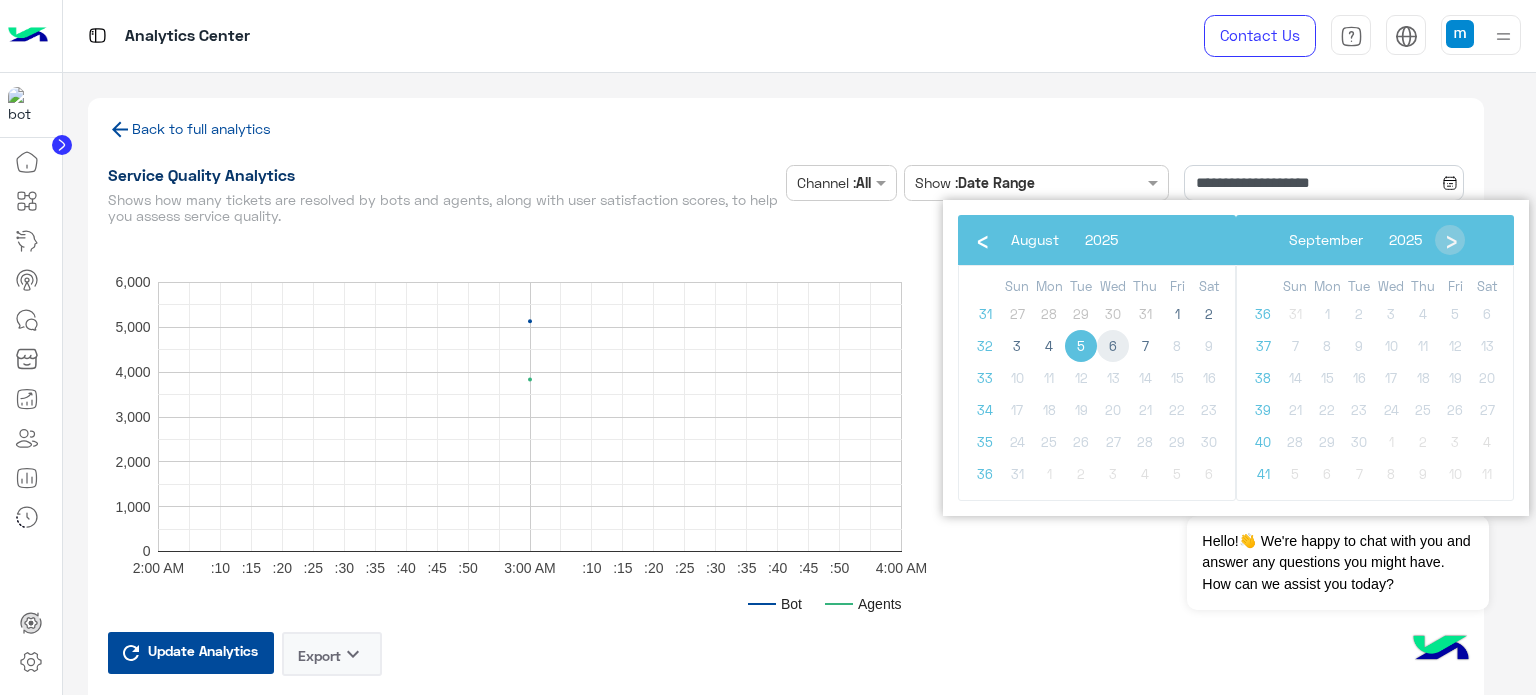 click on "6" 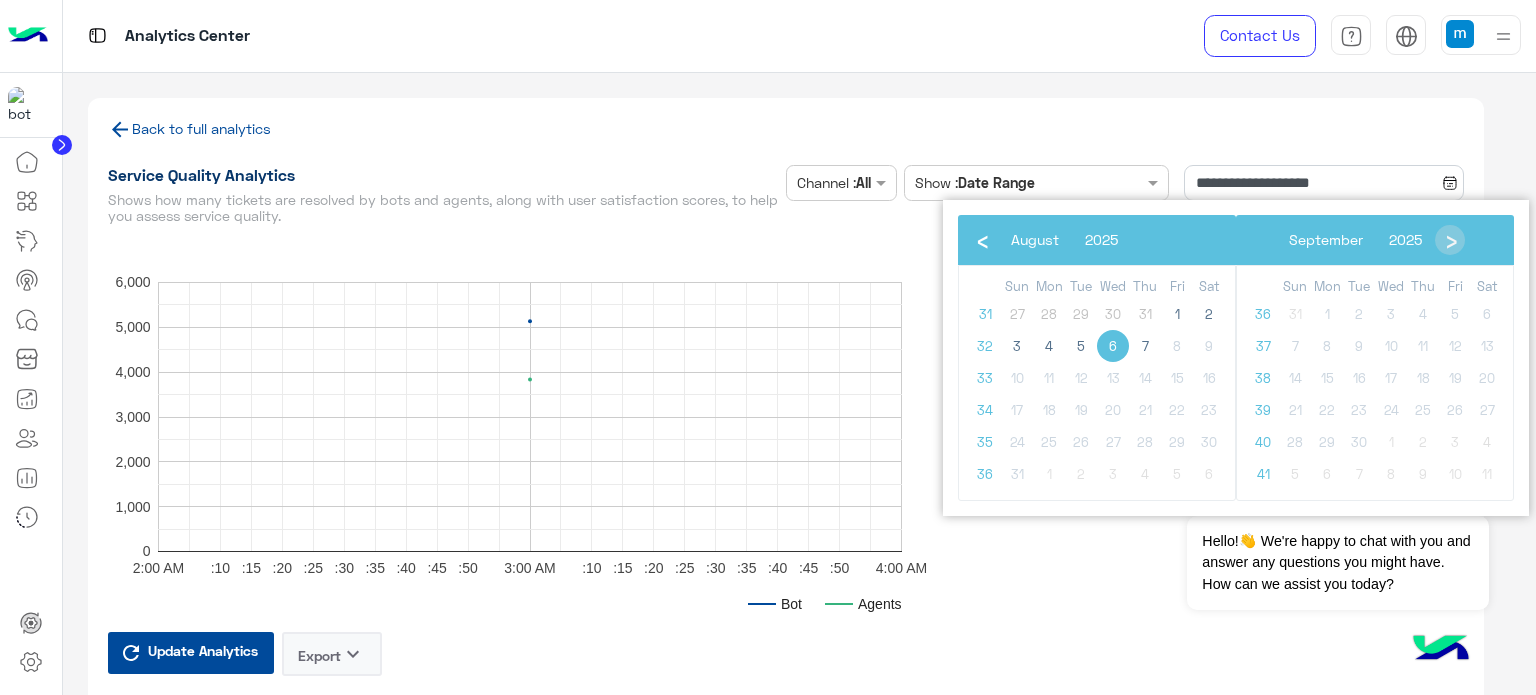 click on "6" 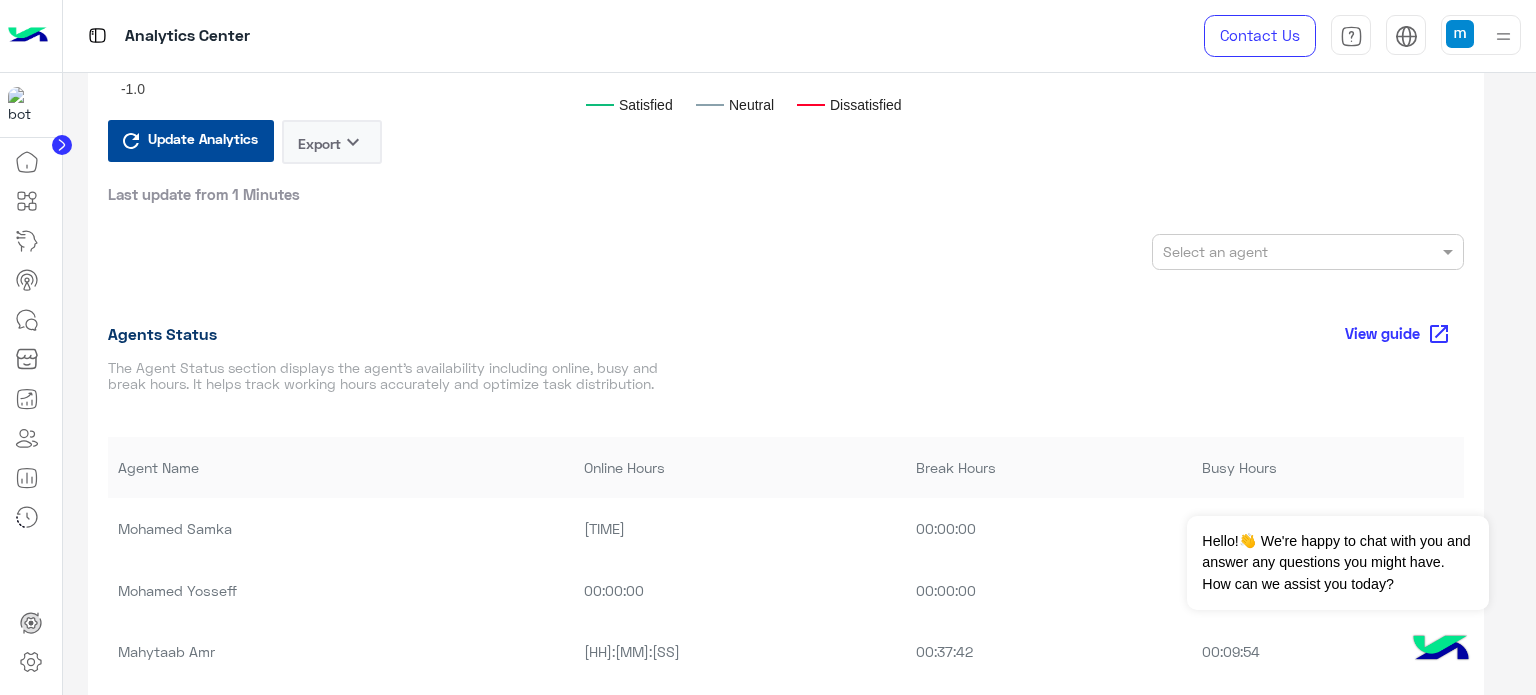 scroll, scrollTop: 1100, scrollLeft: 0, axis: vertical 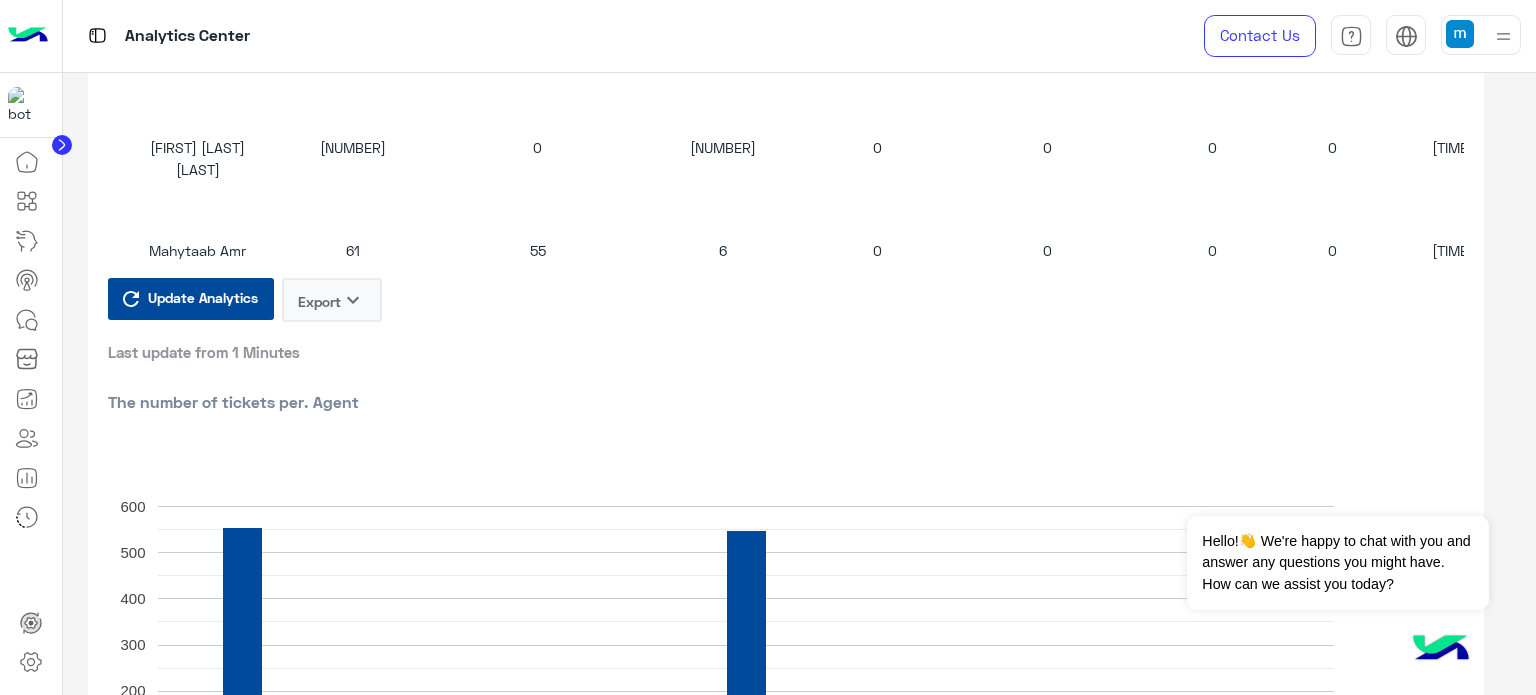 click on "Export   keyboard_arrow_down" 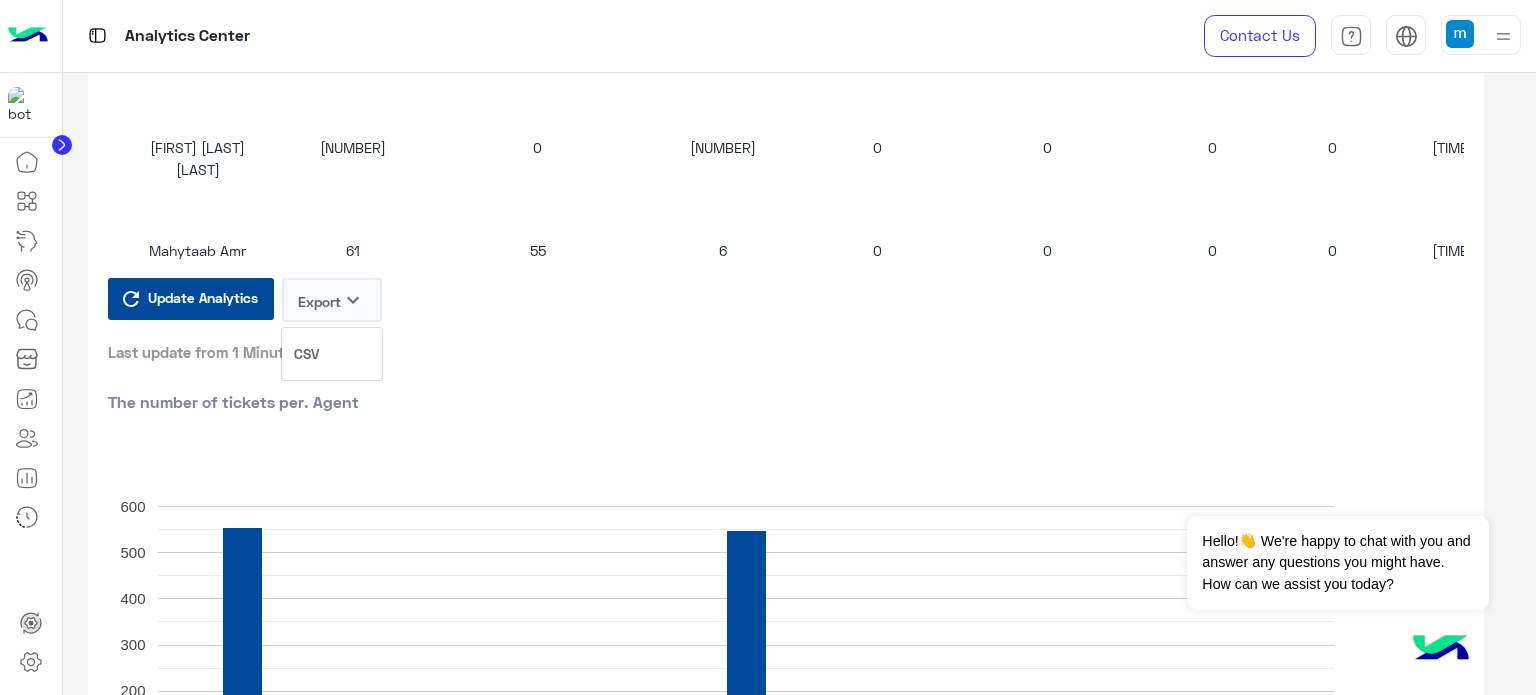 click on "CSV" 